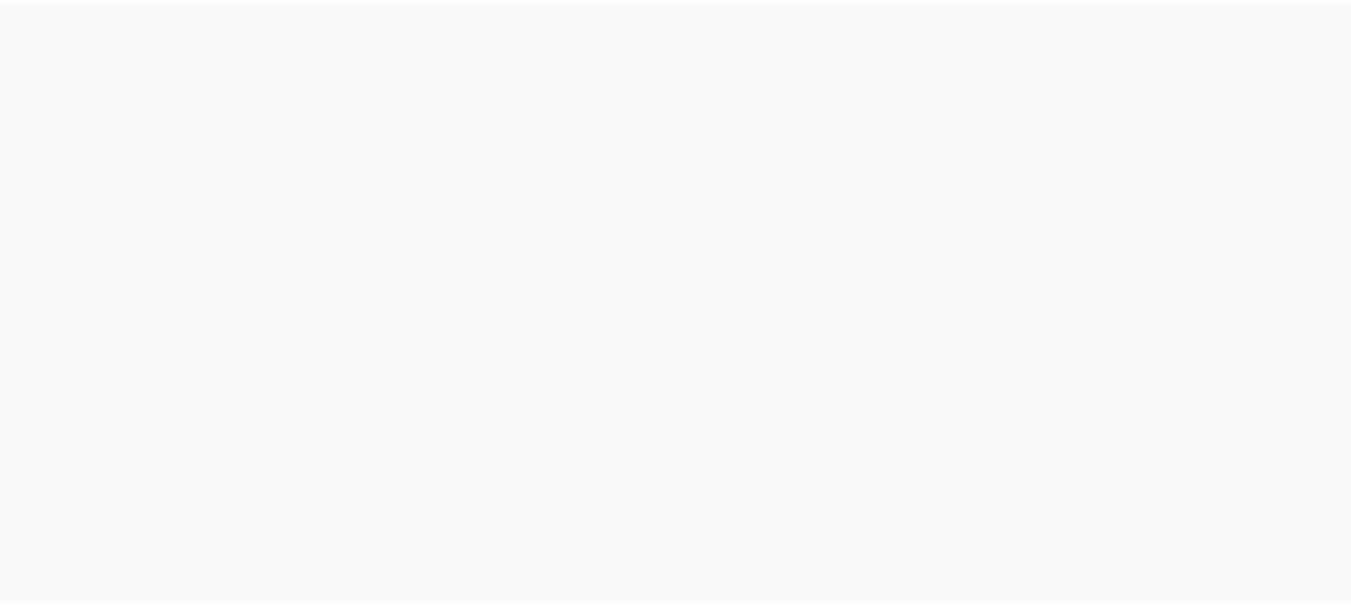 scroll, scrollTop: 0, scrollLeft: 0, axis: both 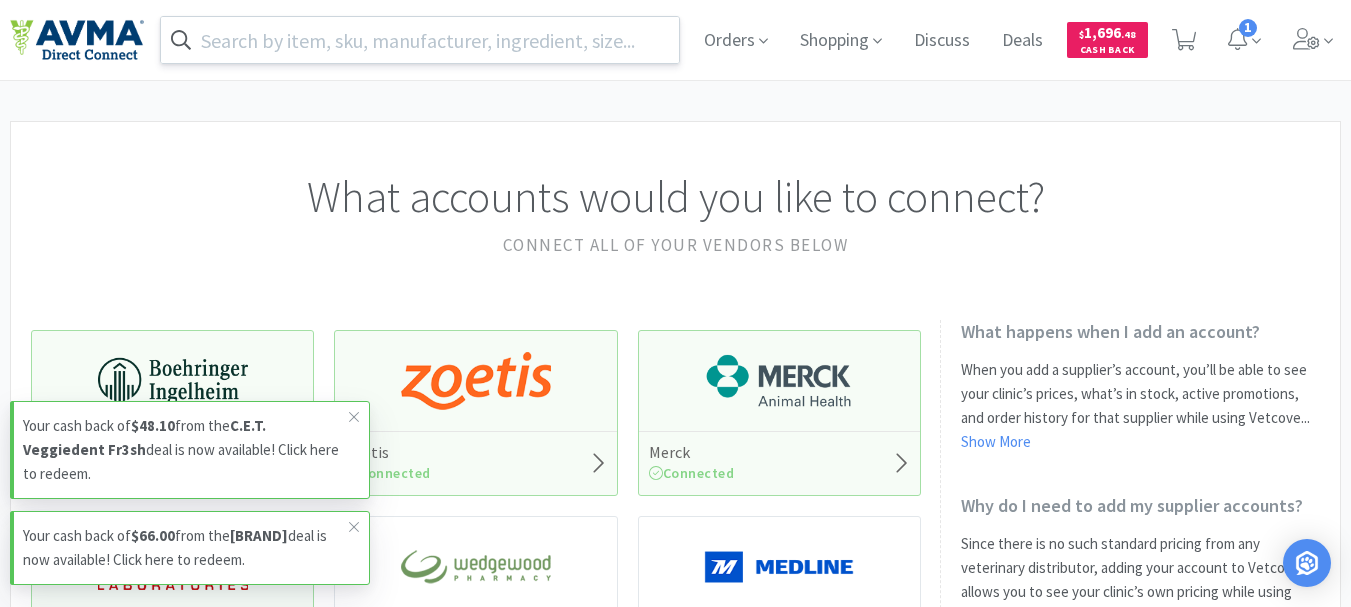 click at bounding box center [420, 40] 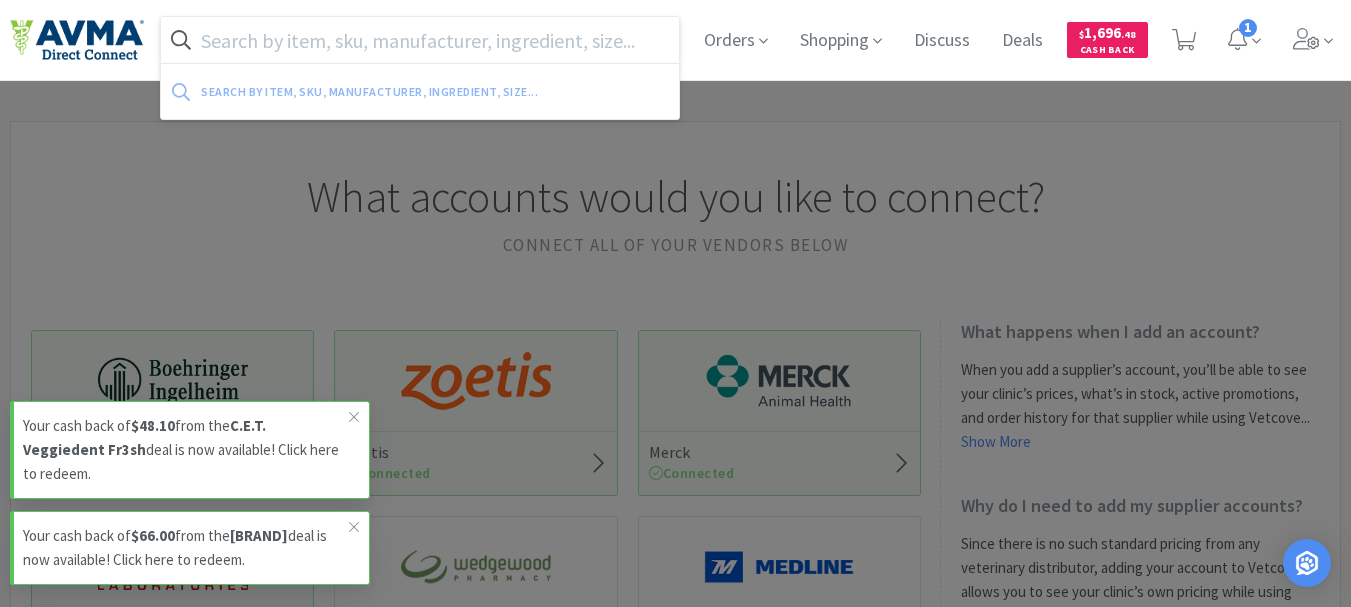 paste on "078928478" 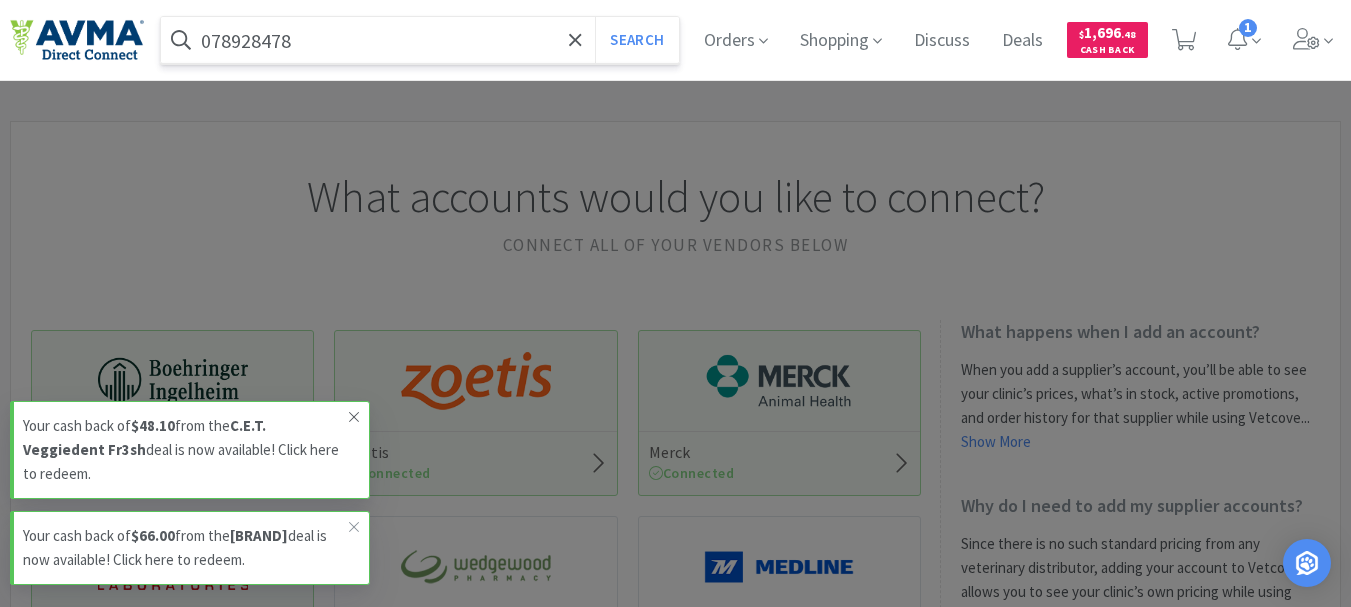 type on "078928478" 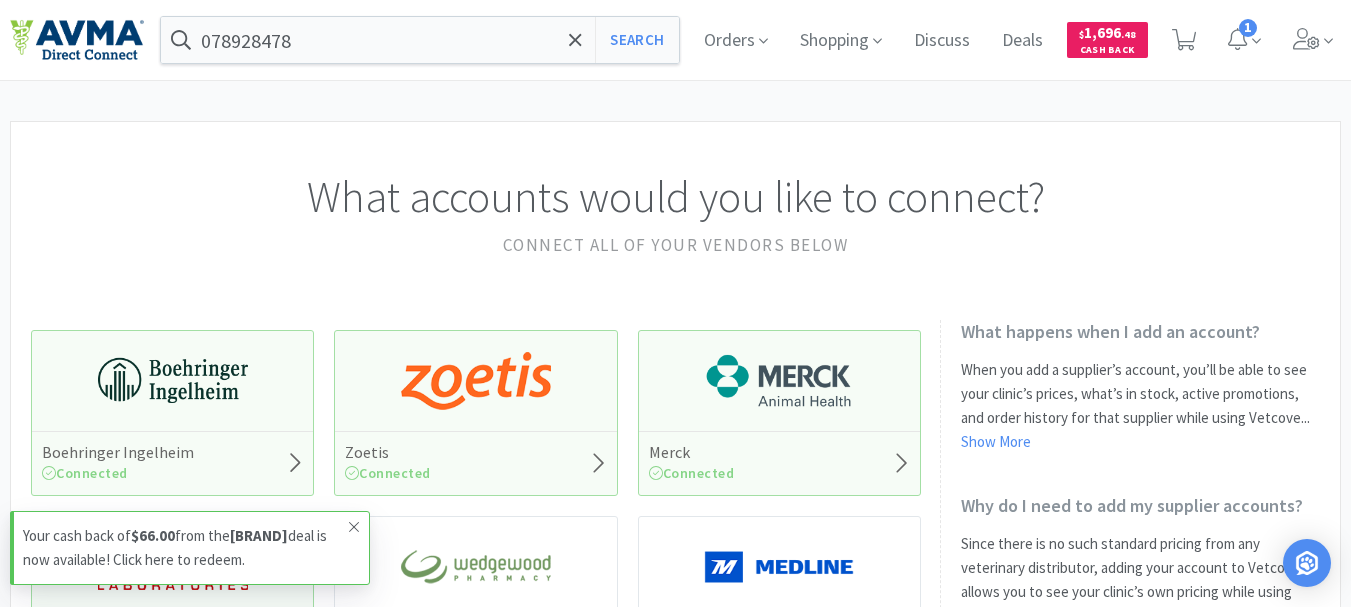 click 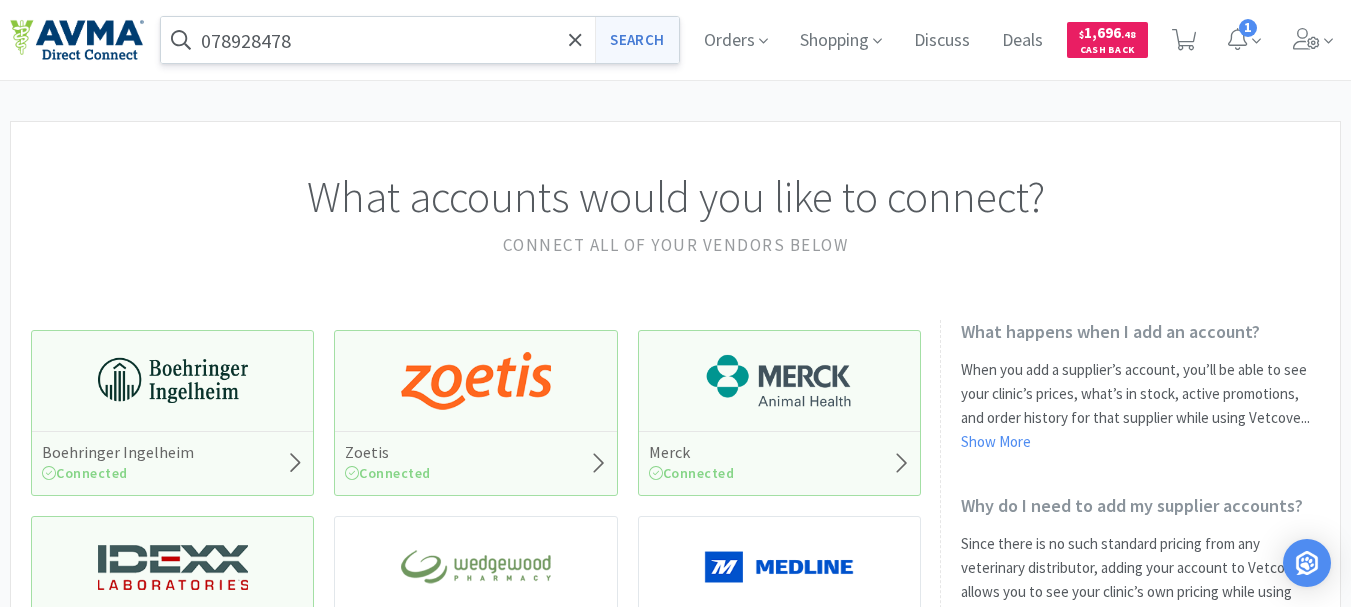click on "Search" at bounding box center [636, 40] 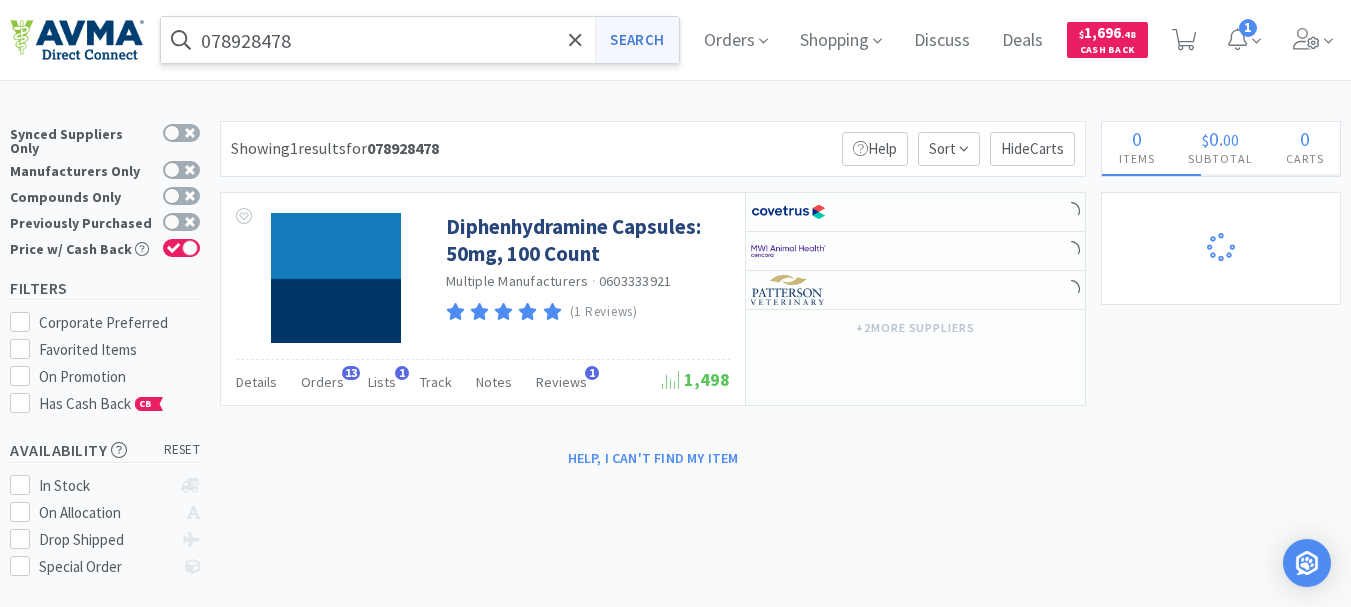 select on "5" 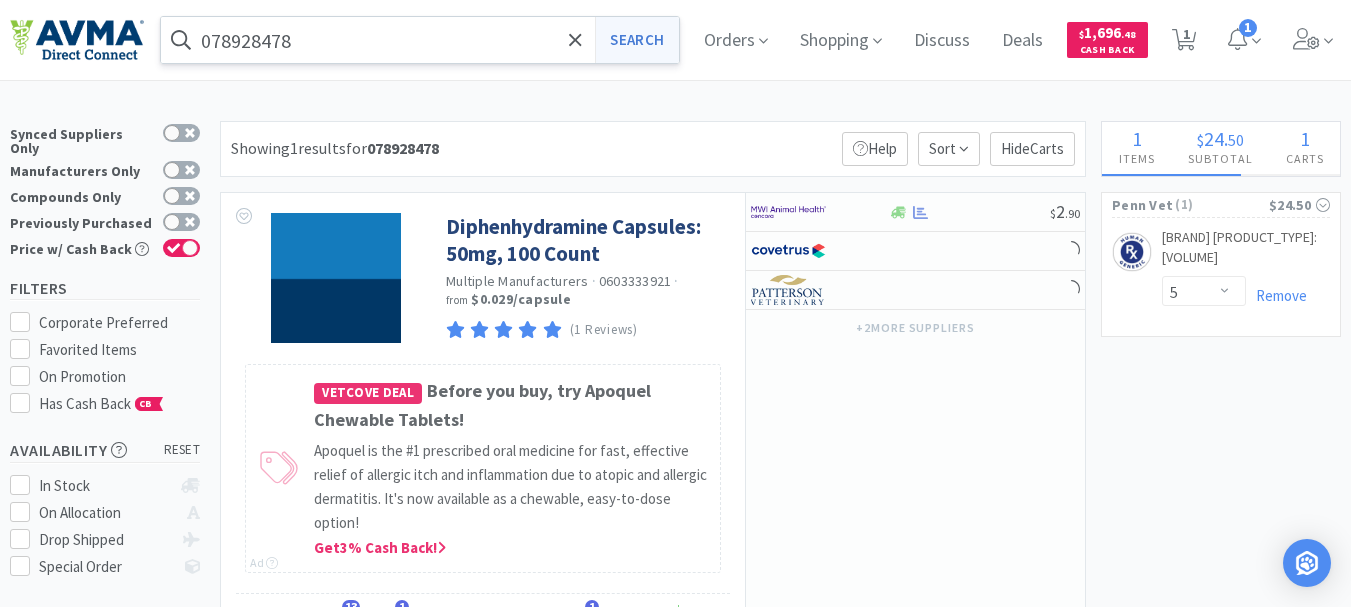 select on "3" 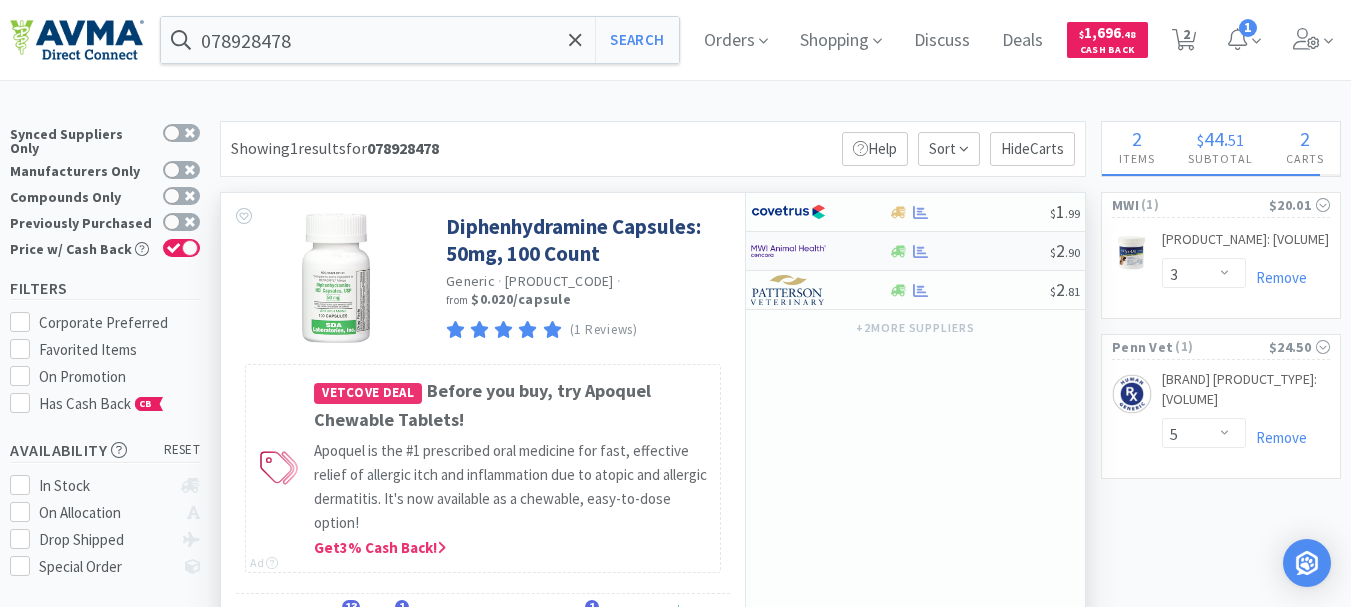 select on "5" 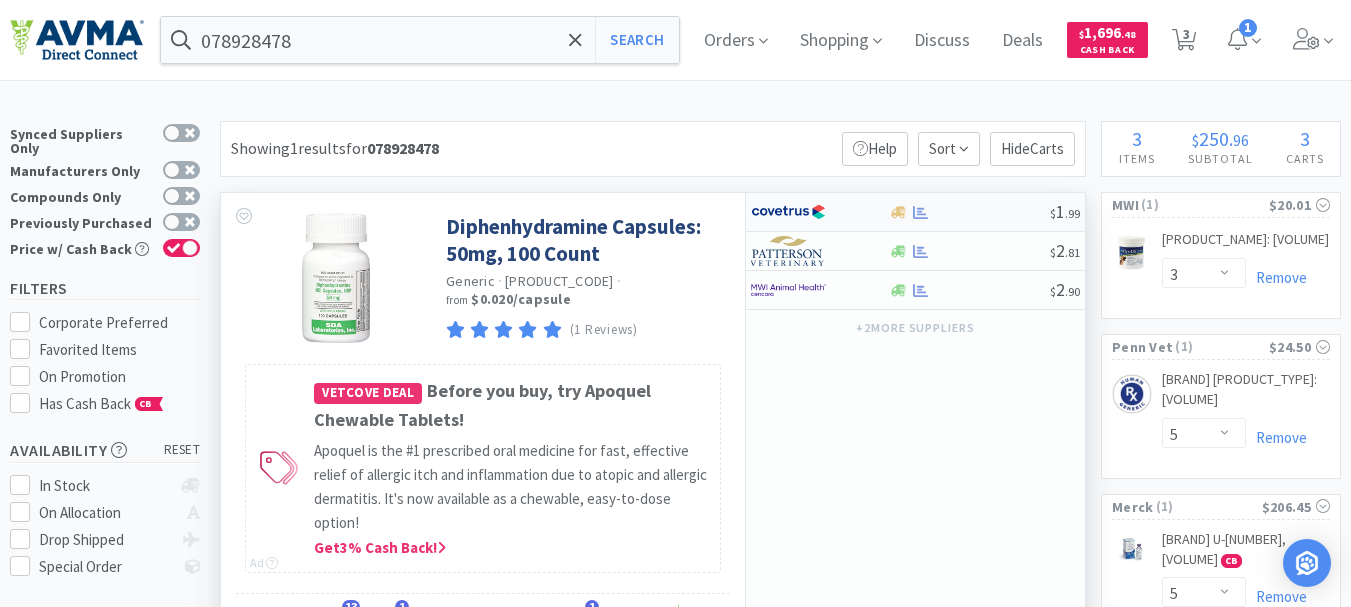click at bounding box center [788, 212] 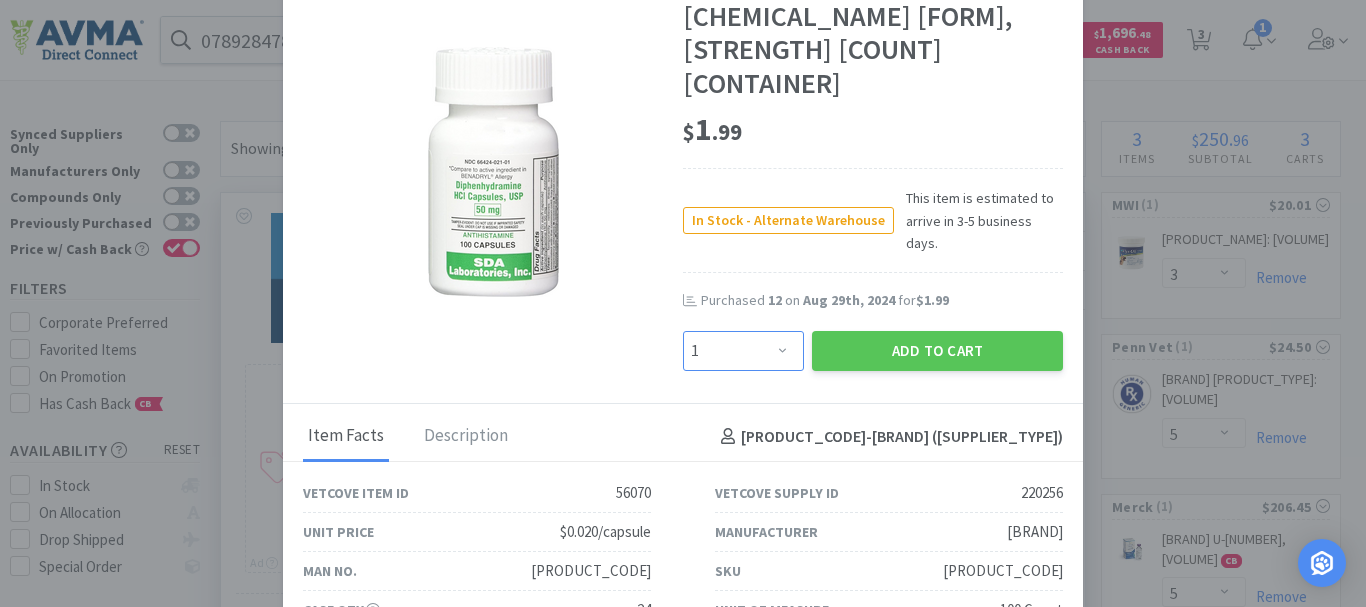 click on "Enter Quantity 1 2 3 4 5 6 7 8 9 10 11 12 13 14 15 16 17 18 19 20 Enter Quantity" at bounding box center [743, 351] 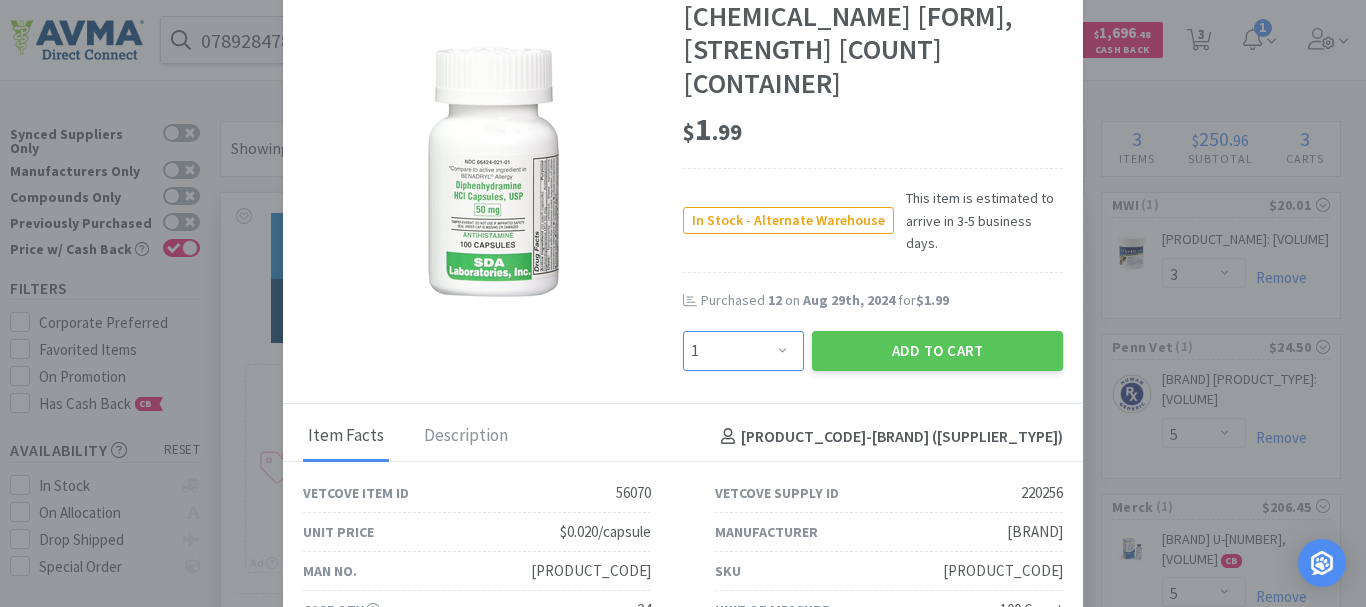 select on "2" 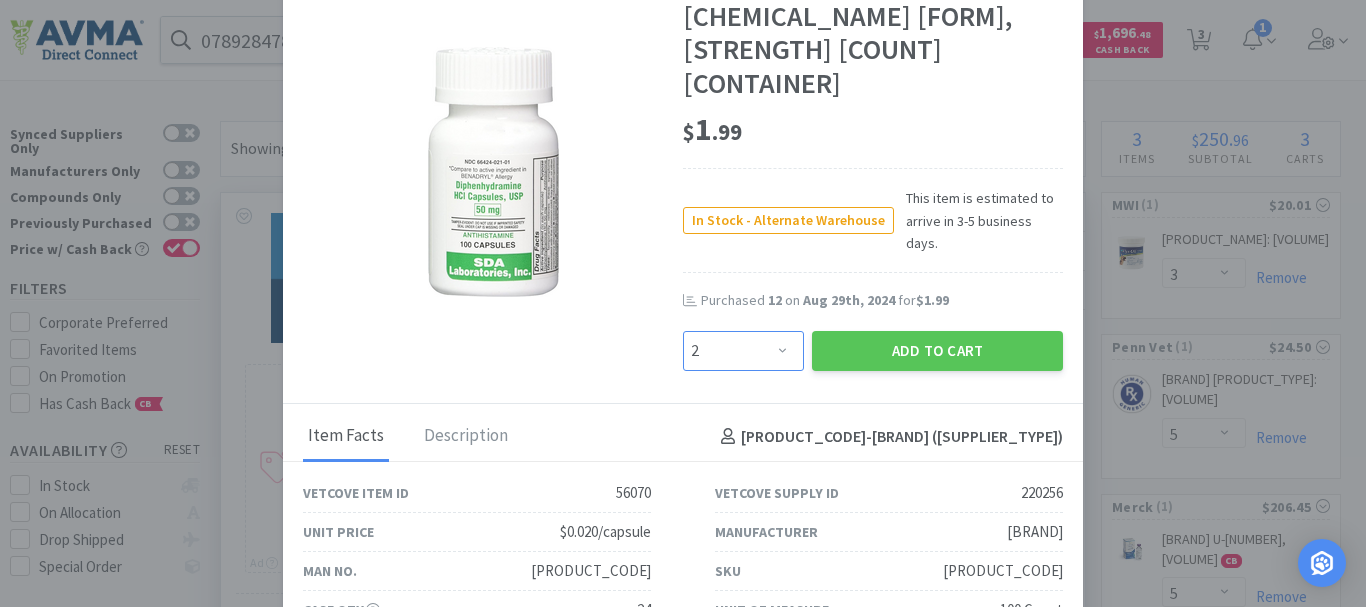 click on "Enter Quantity 1 2 3 4 5 6 7 8 9 10 11 12 13 14 15 16 17 18 19 20 Enter Quantity" at bounding box center [743, 351] 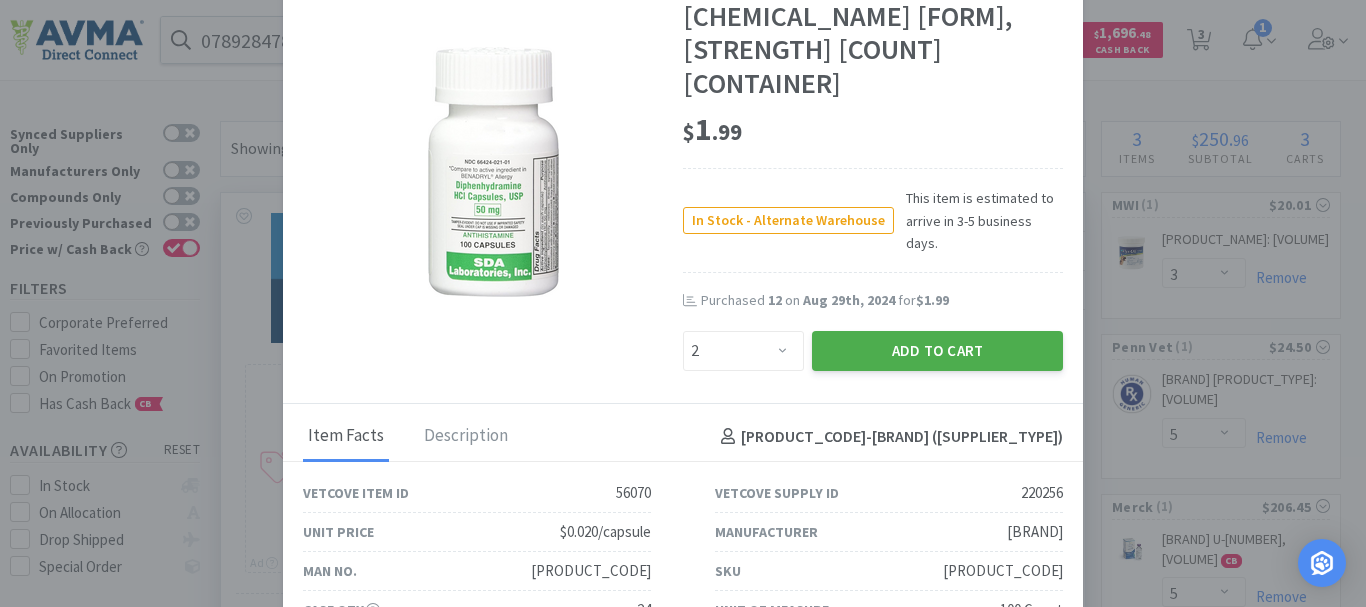 click on "Add to Cart" at bounding box center (937, 351) 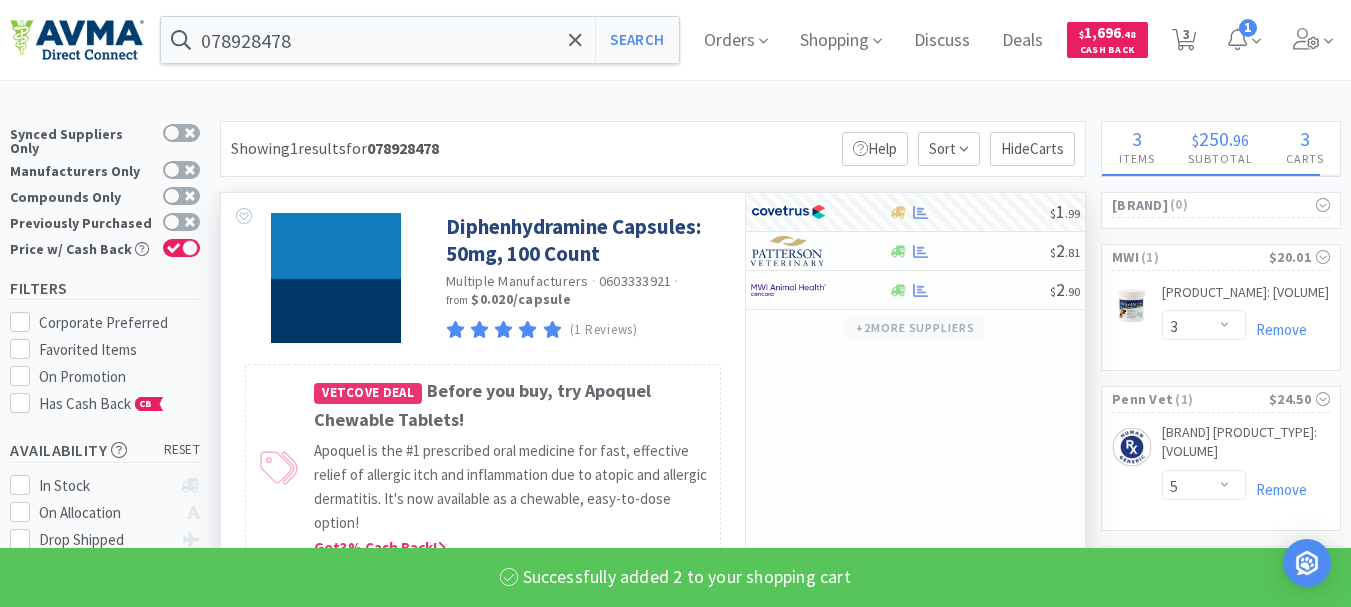 select on "2" 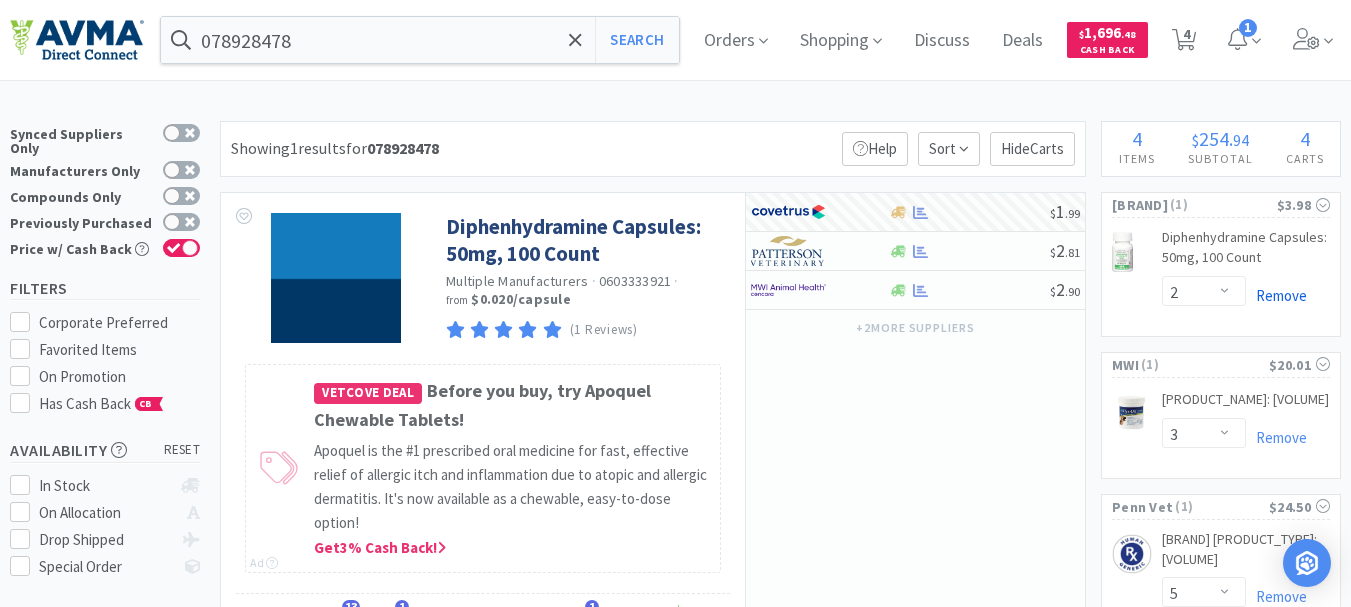 click on "Remove" at bounding box center (1276, 295) 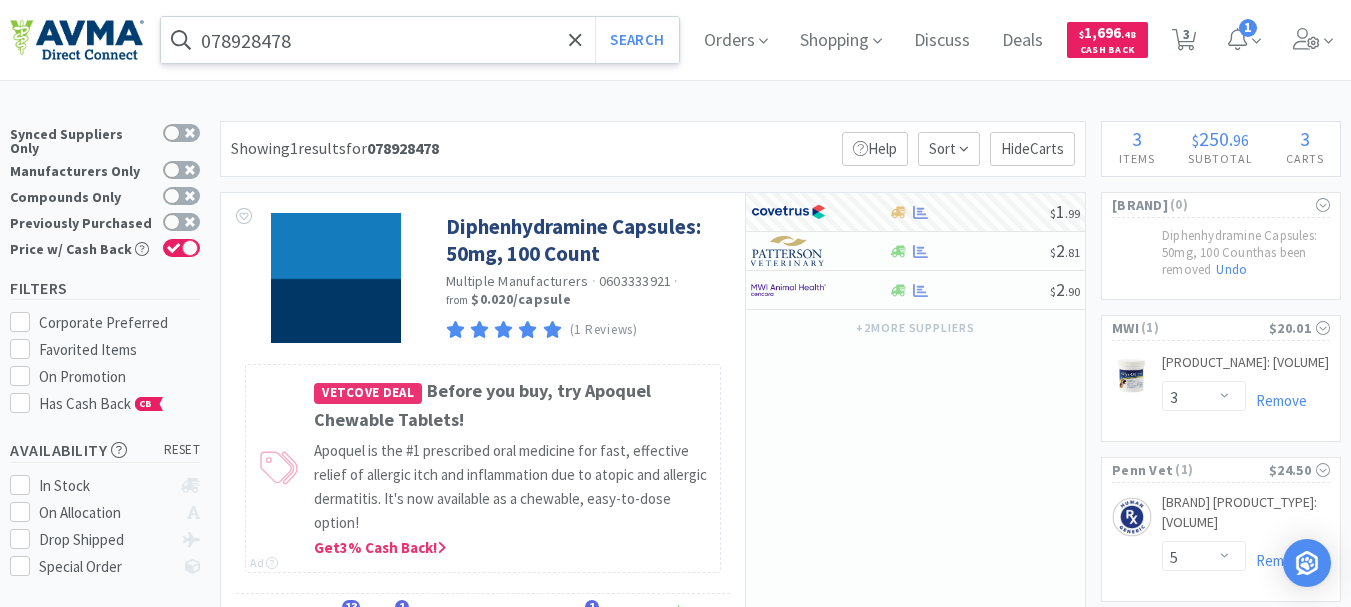 click on "078928478" at bounding box center [420, 40] 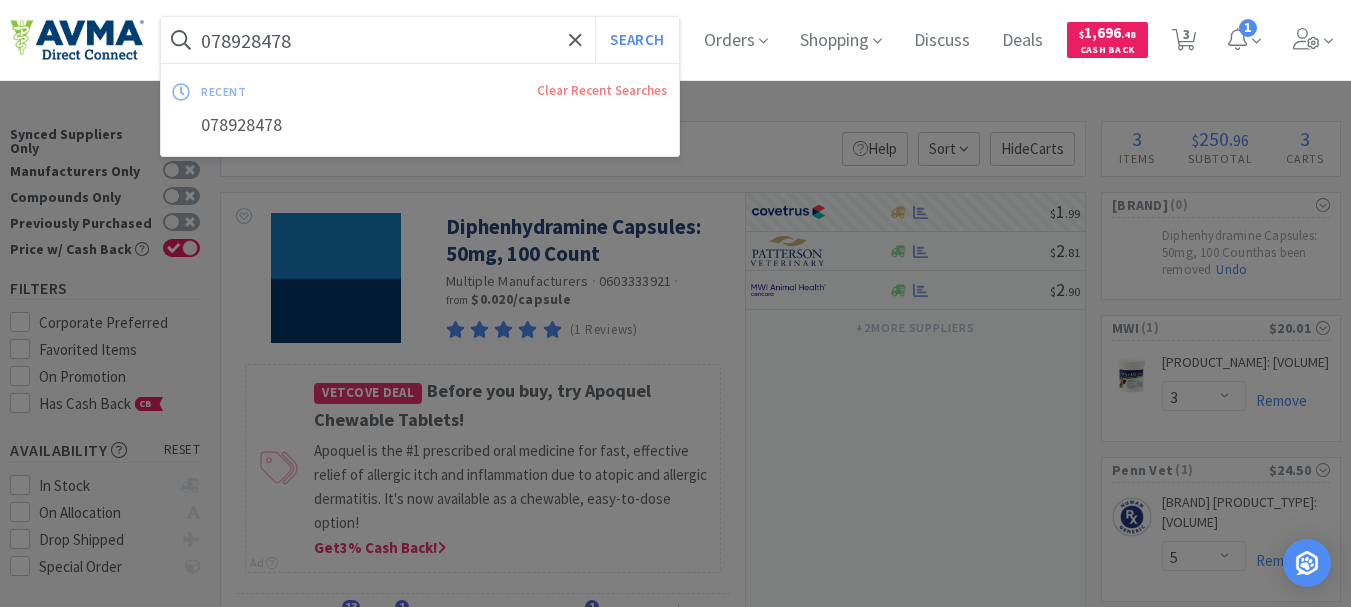 paste on "10956" 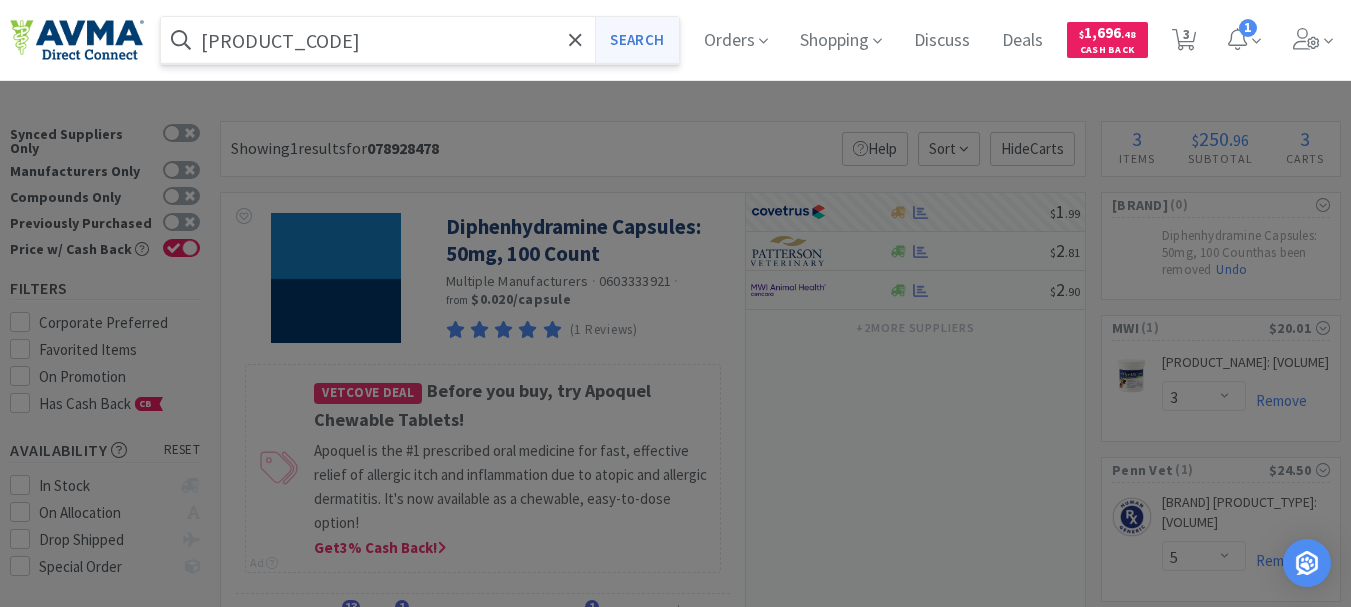 click on "Search" at bounding box center (636, 40) 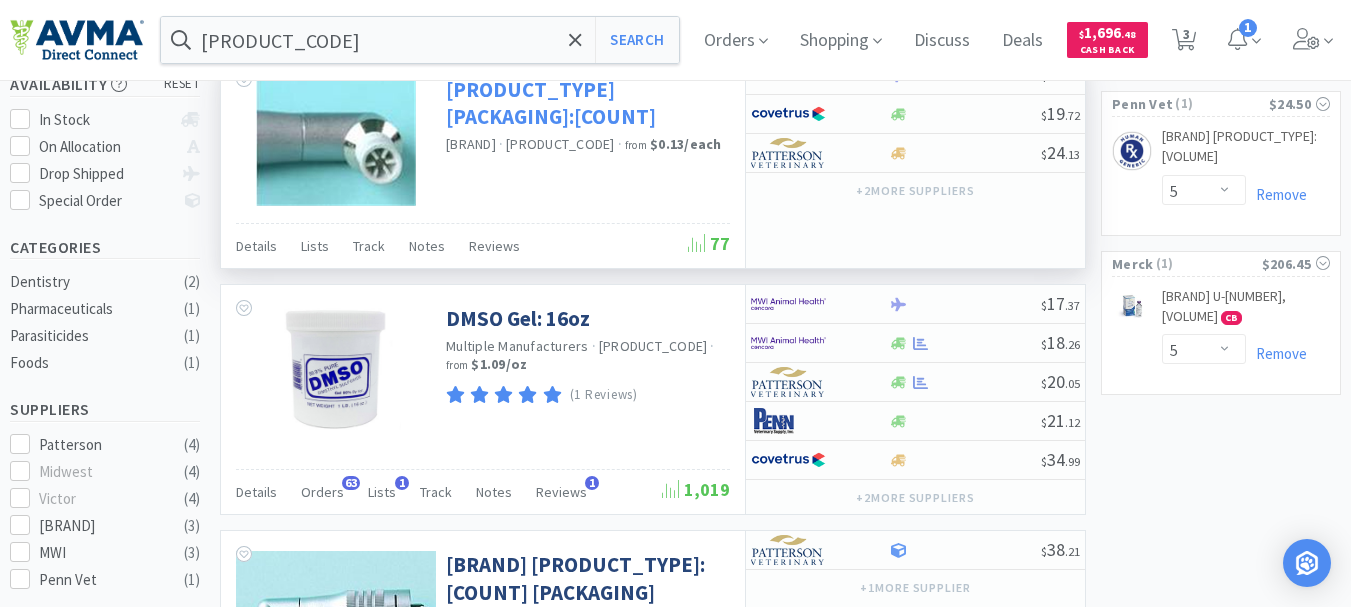 scroll, scrollTop: 400, scrollLeft: 0, axis: vertical 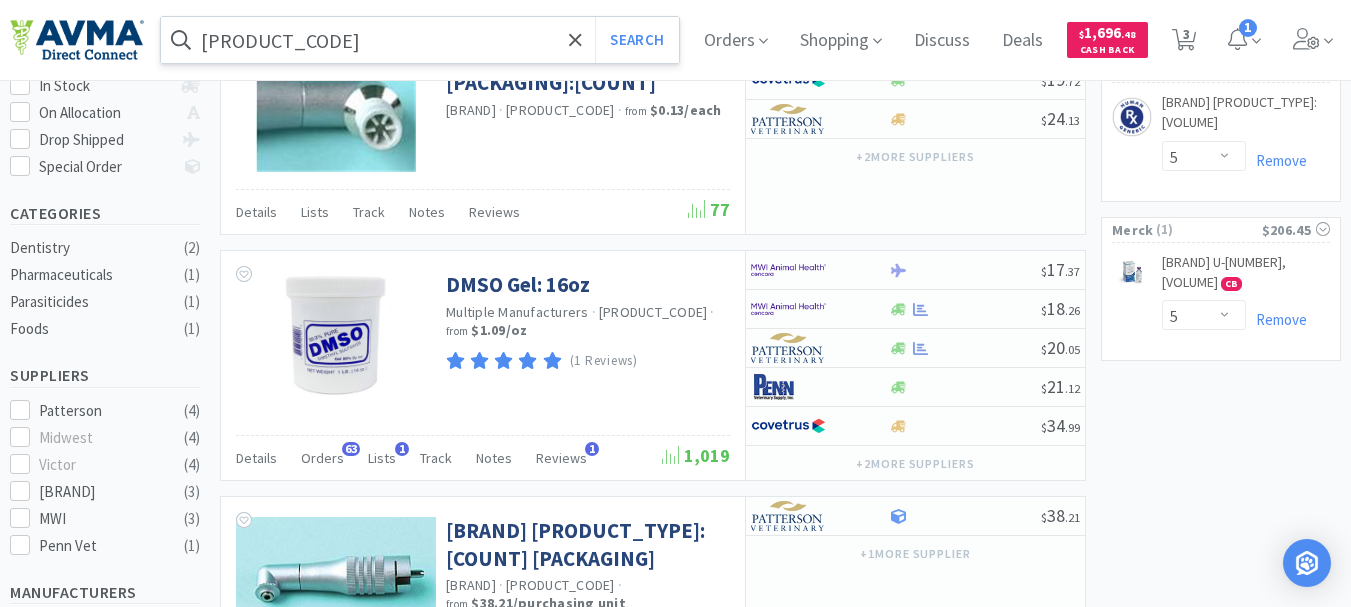 click on "[PRODUCT_CODE]" at bounding box center [420, 40] 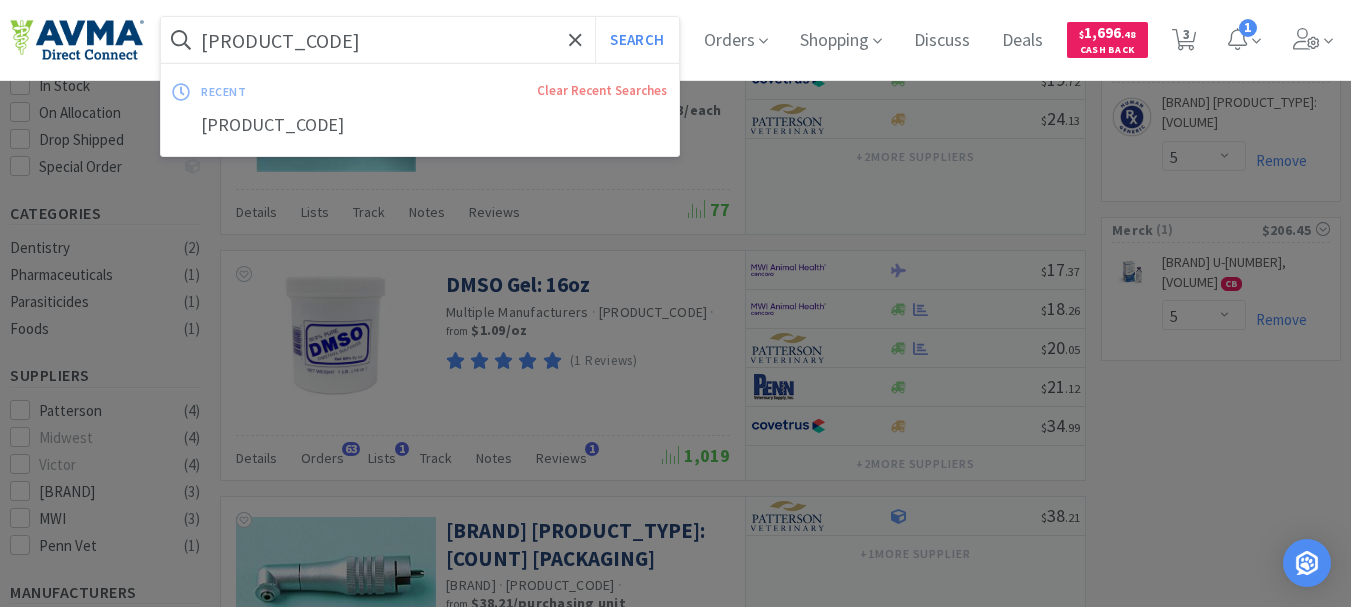 paste on "78953139" 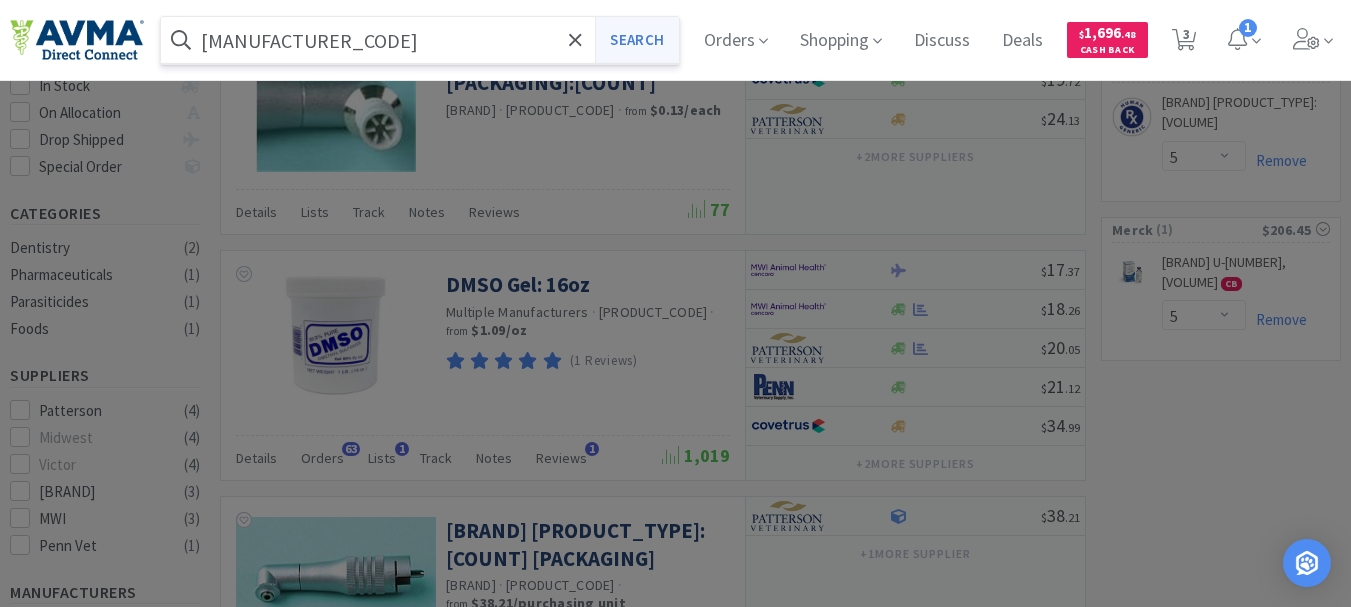 type on "[MANUFACTURER_CODE]" 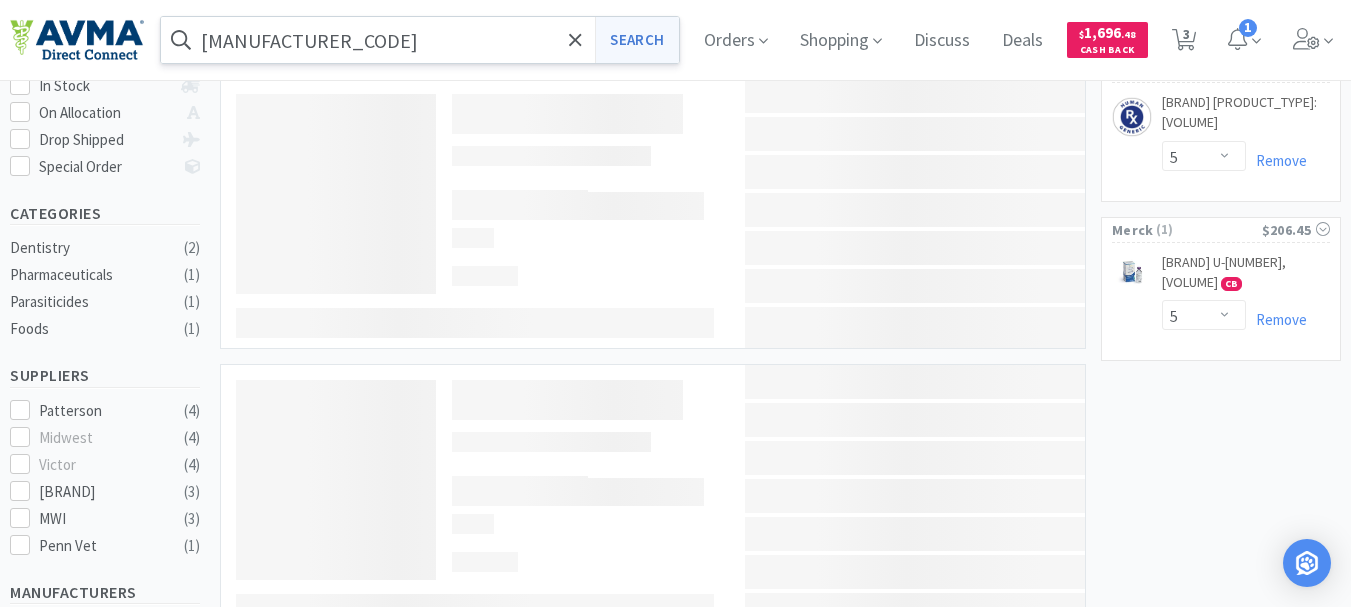 scroll, scrollTop: 0, scrollLeft: 0, axis: both 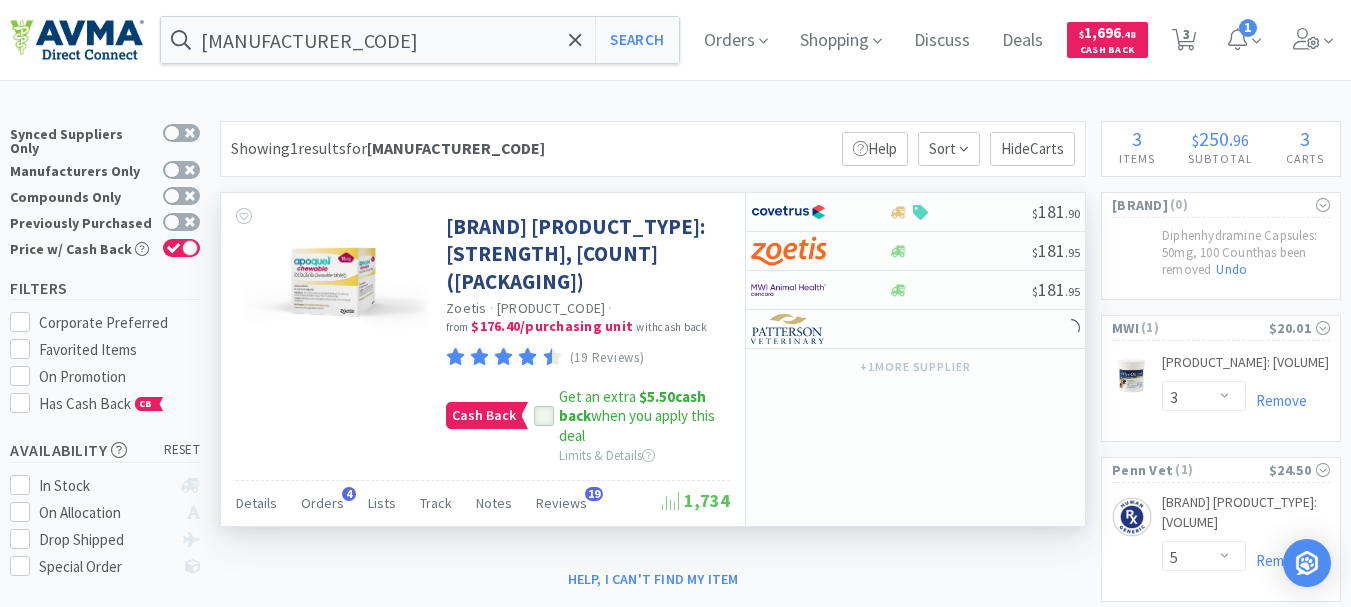 click 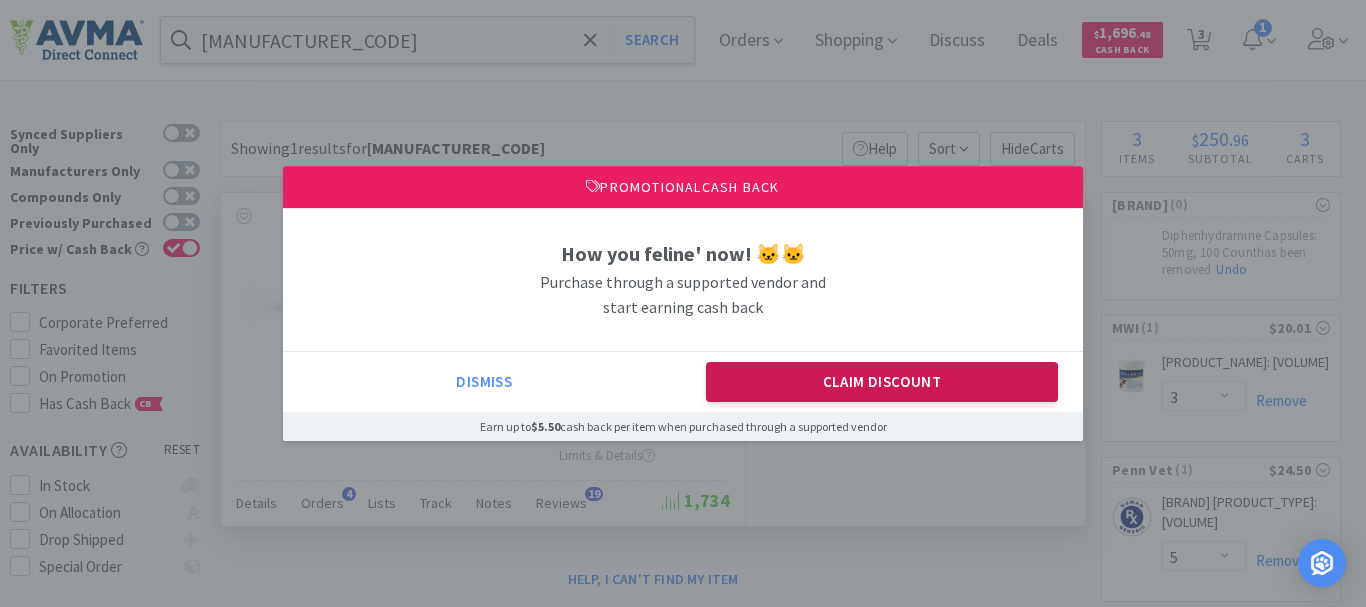 click on "Claim Discount" at bounding box center [882, 382] 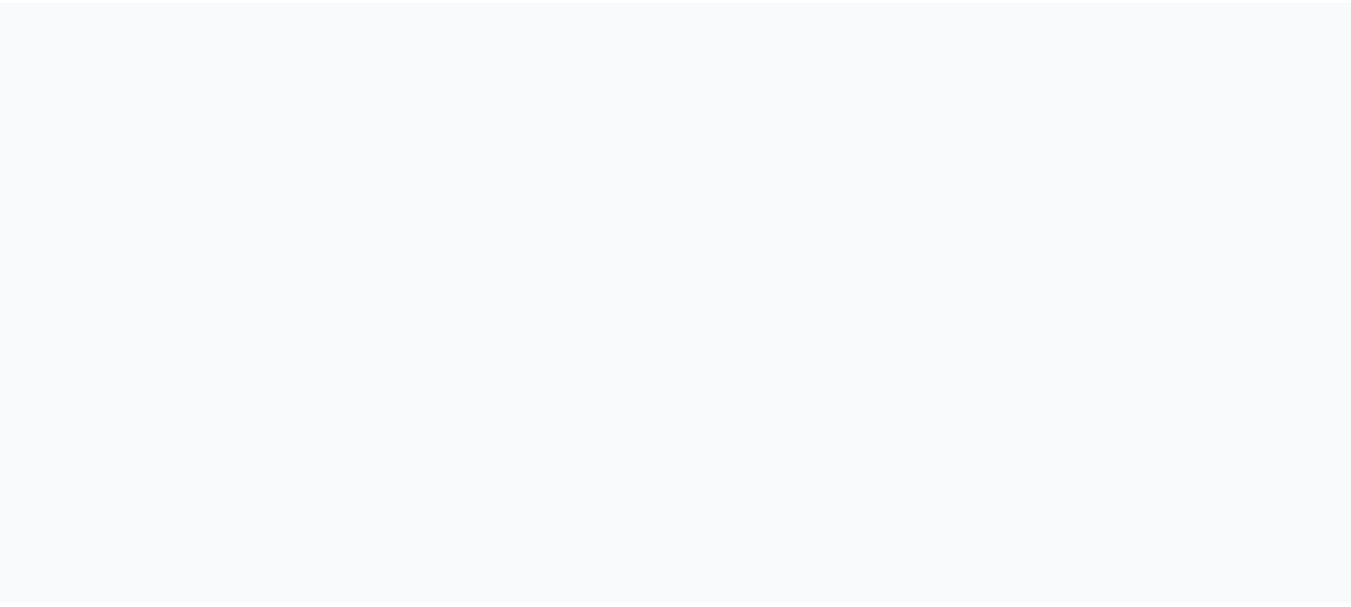 scroll, scrollTop: 0, scrollLeft: 0, axis: both 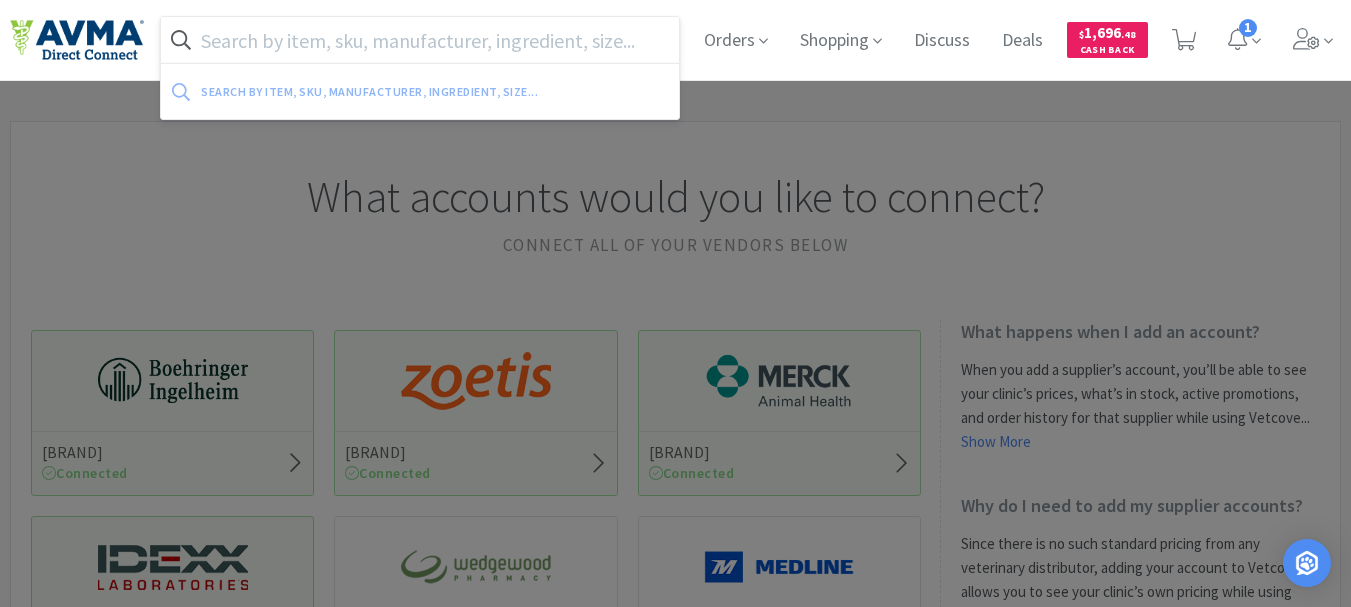click at bounding box center (420, 40) 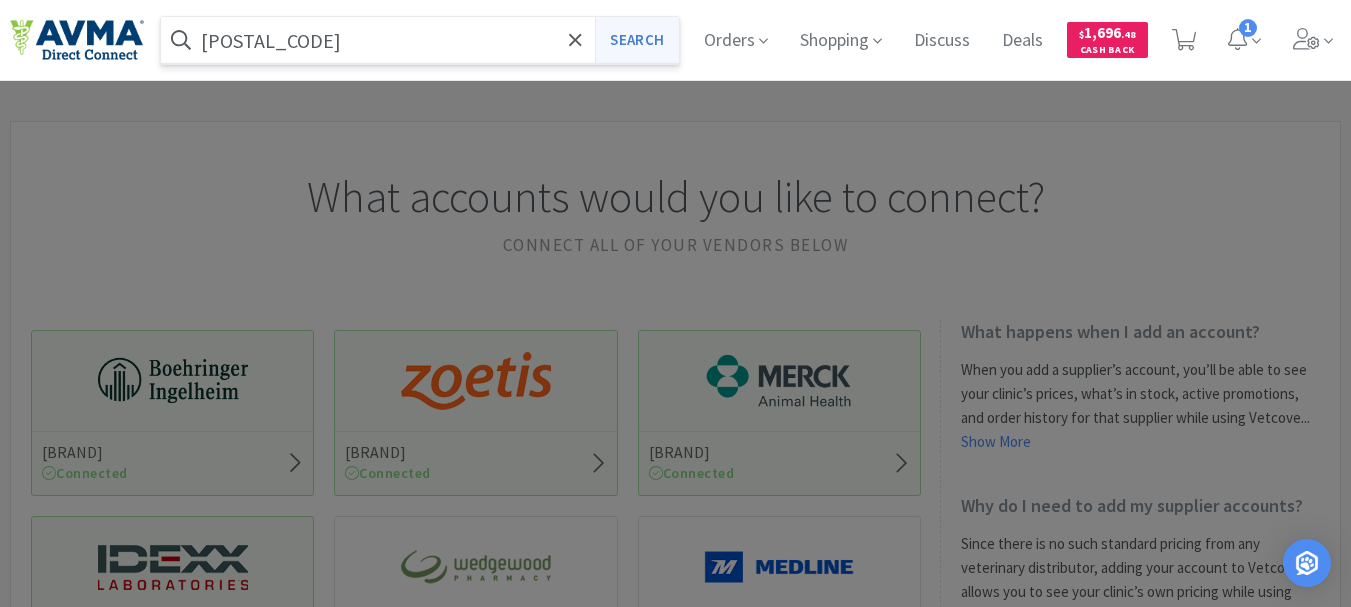 type on "[POSTAL_CODE]" 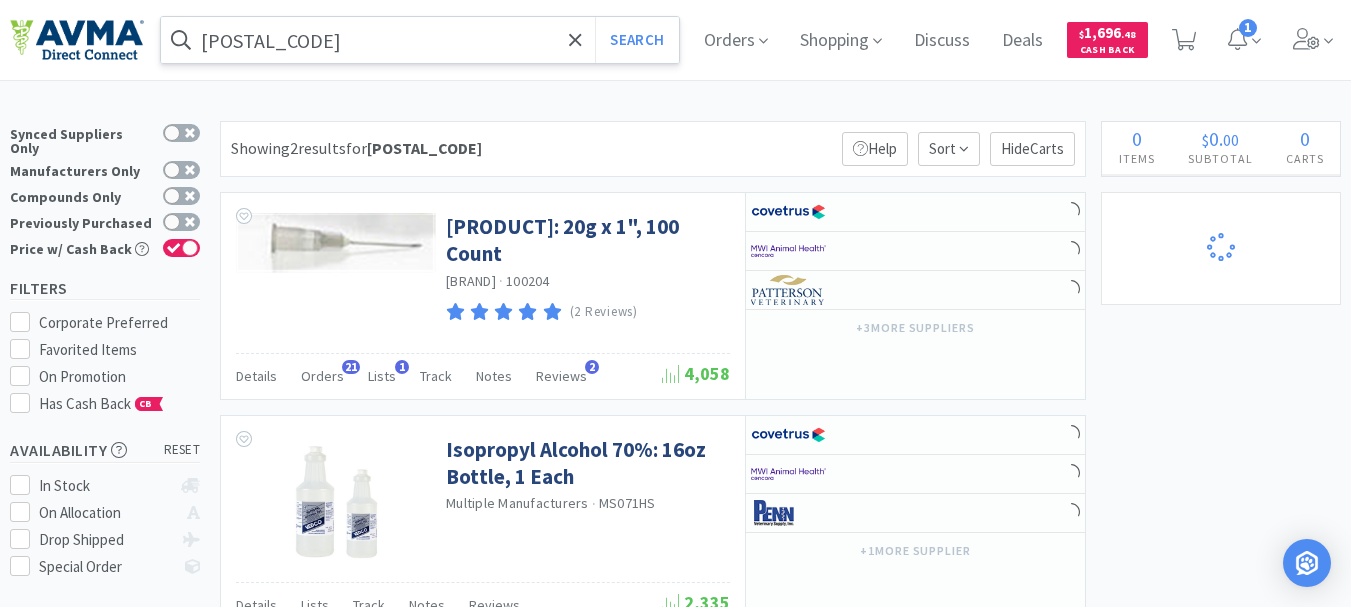select on "3" 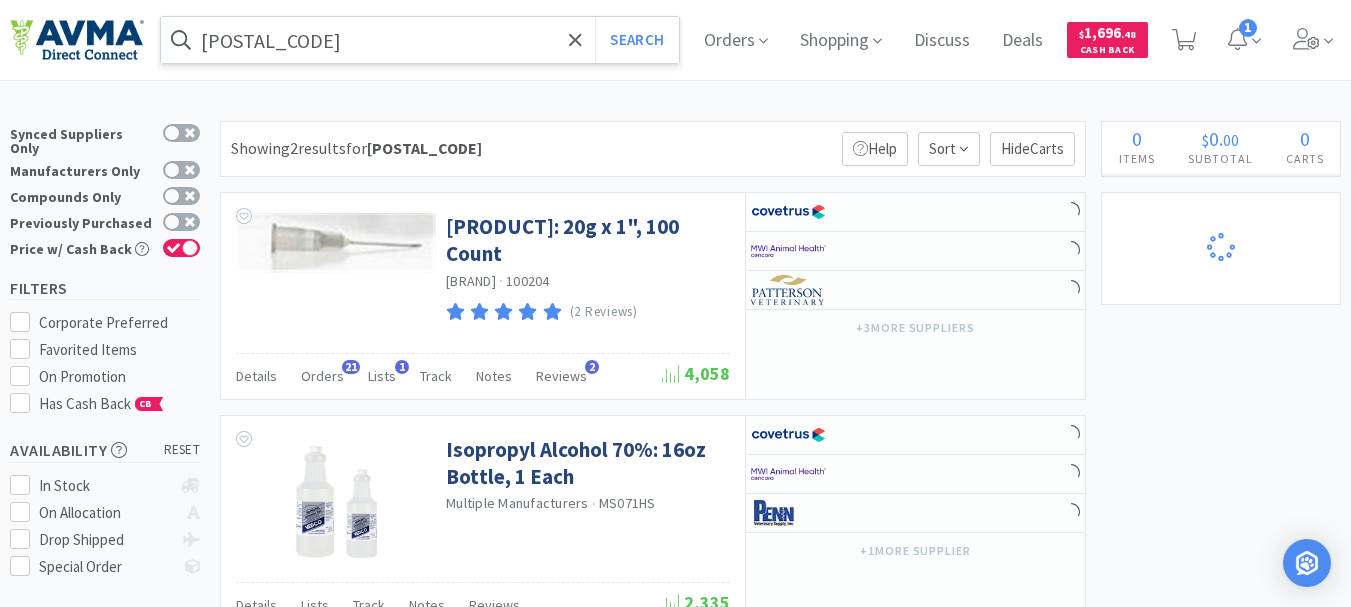 select on "5" 